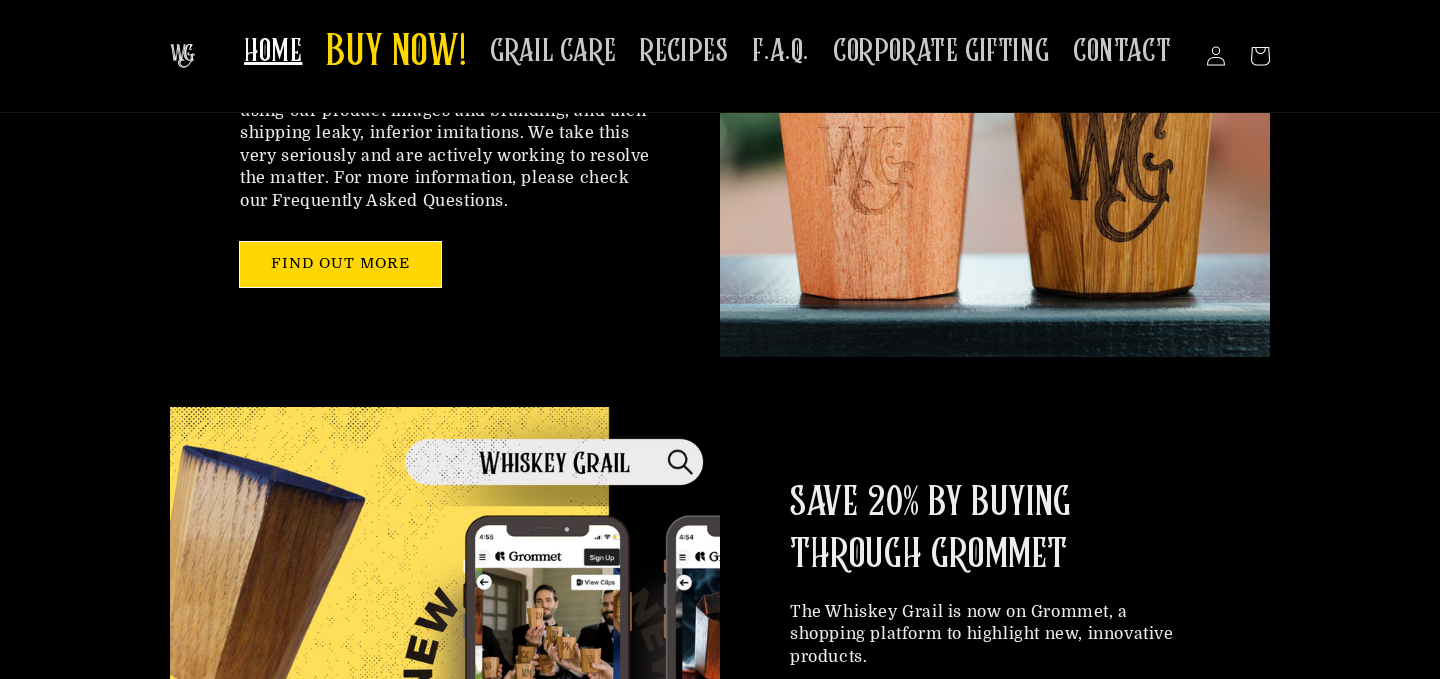scroll, scrollTop: 0, scrollLeft: 0, axis: both 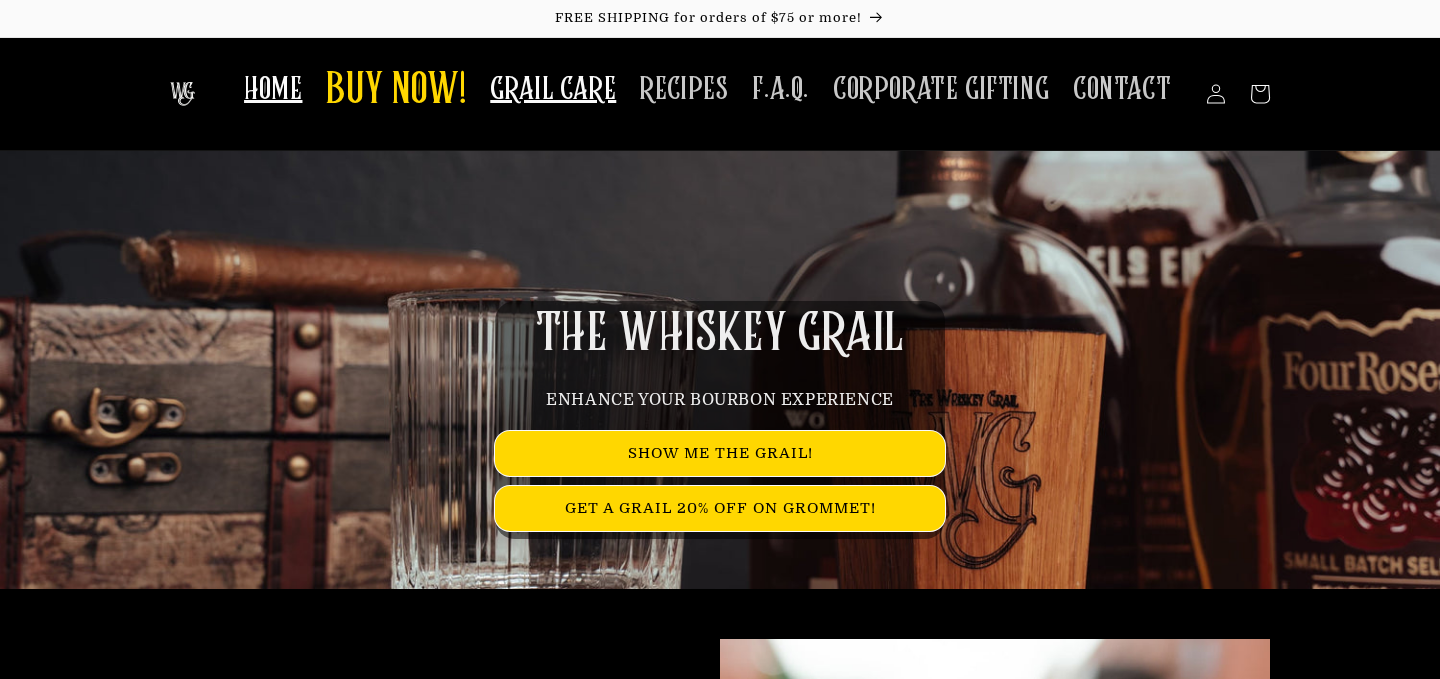 click on "GRAIL CARE" at bounding box center [553, 89] 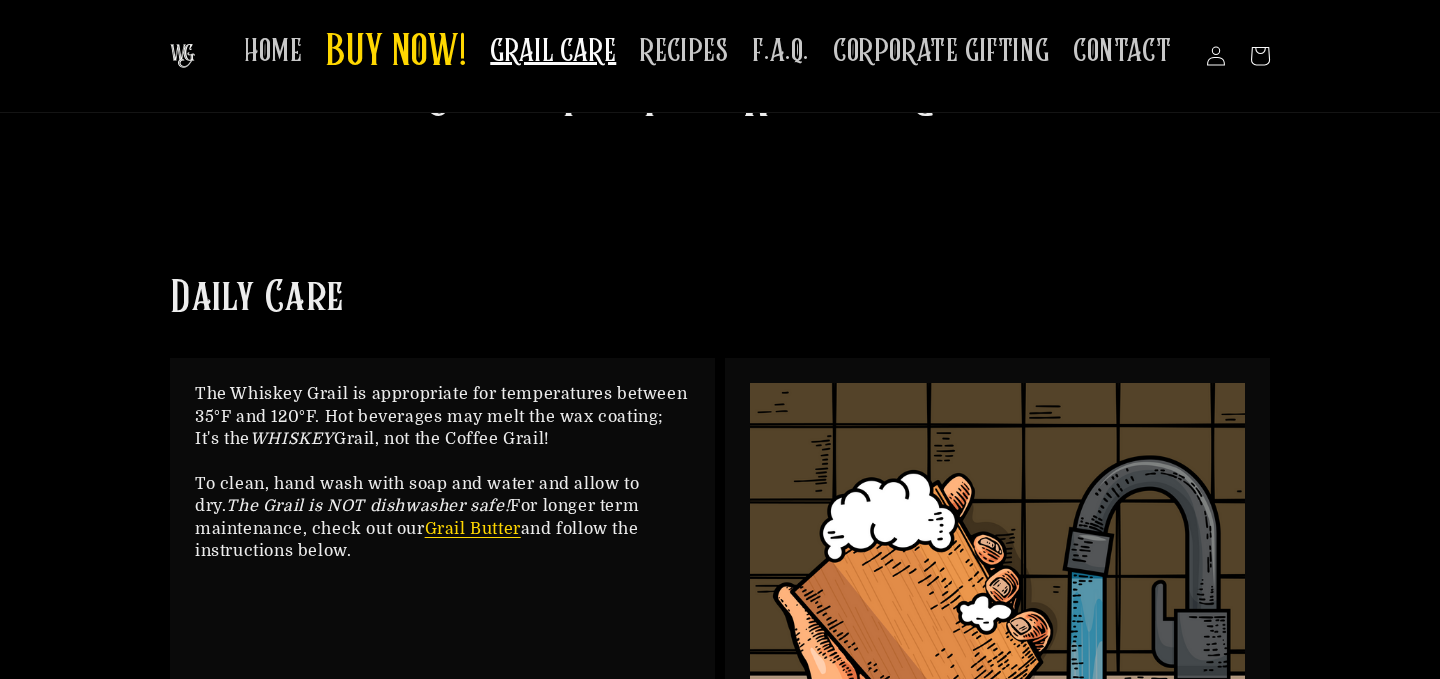 scroll, scrollTop: 0, scrollLeft: 0, axis: both 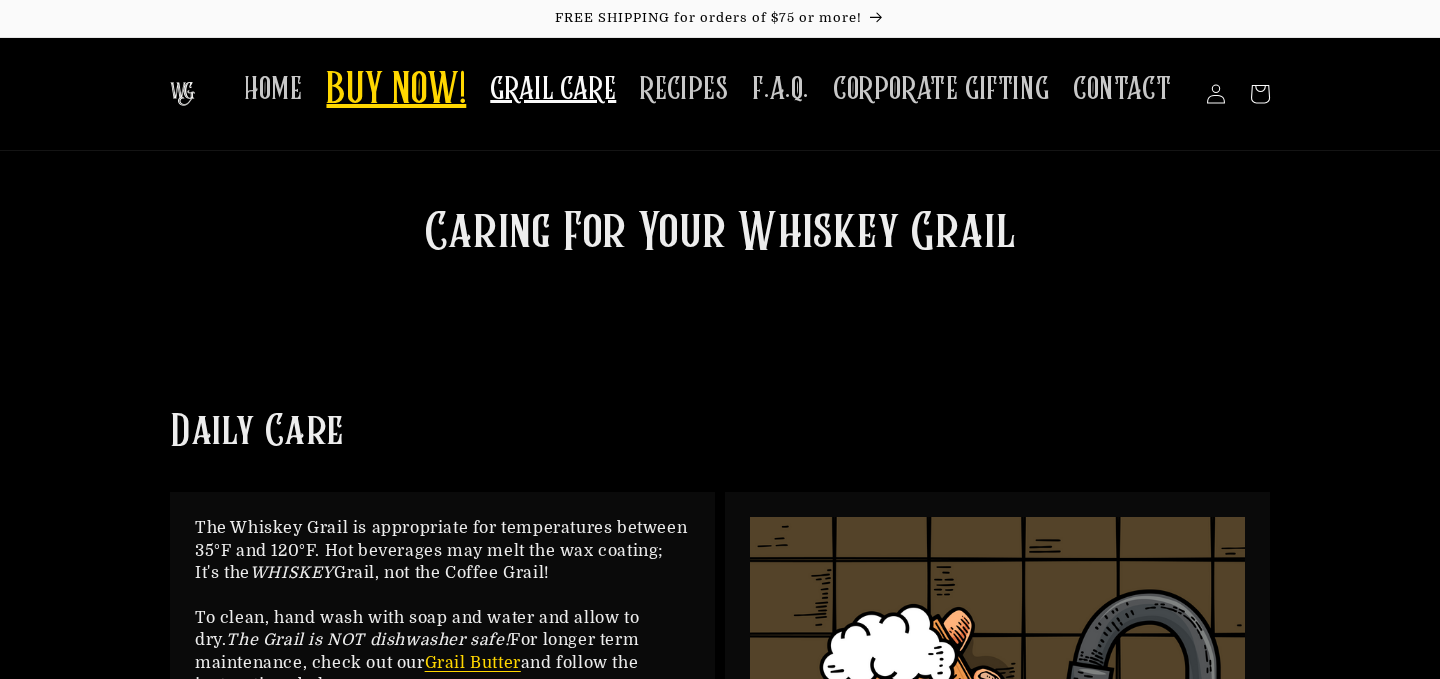 click on "BUY NOW!" at bounding box center [396, 91] 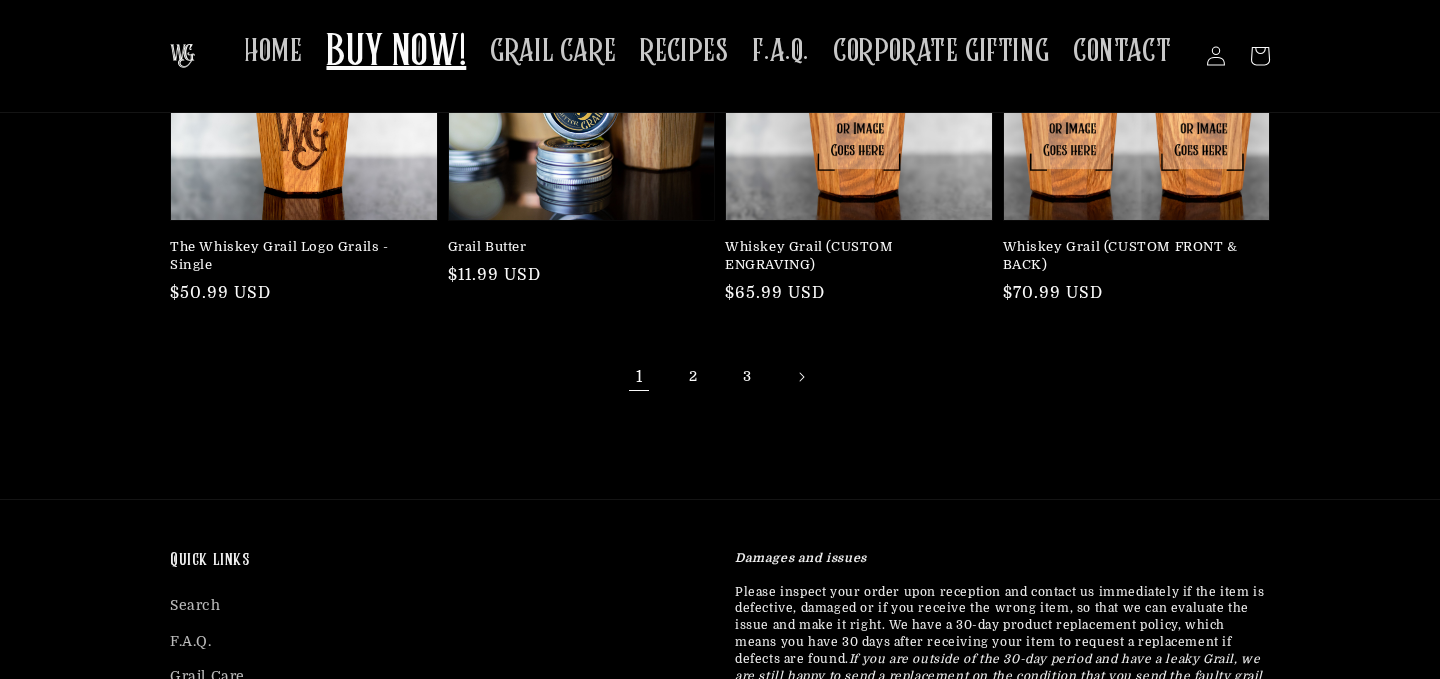 scroll, scrollTop: 667, scrollLeft: 0, axis: vertical 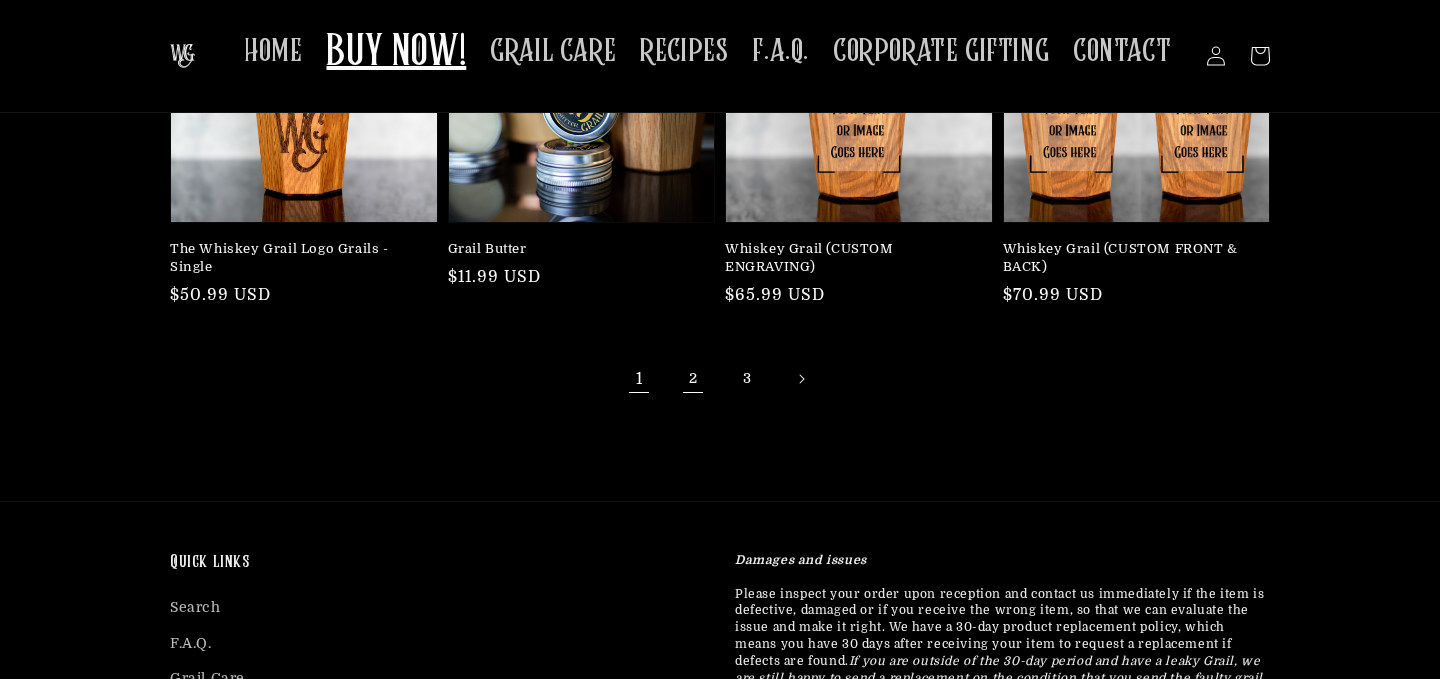 click on "2" at bounding box center [693, 379] 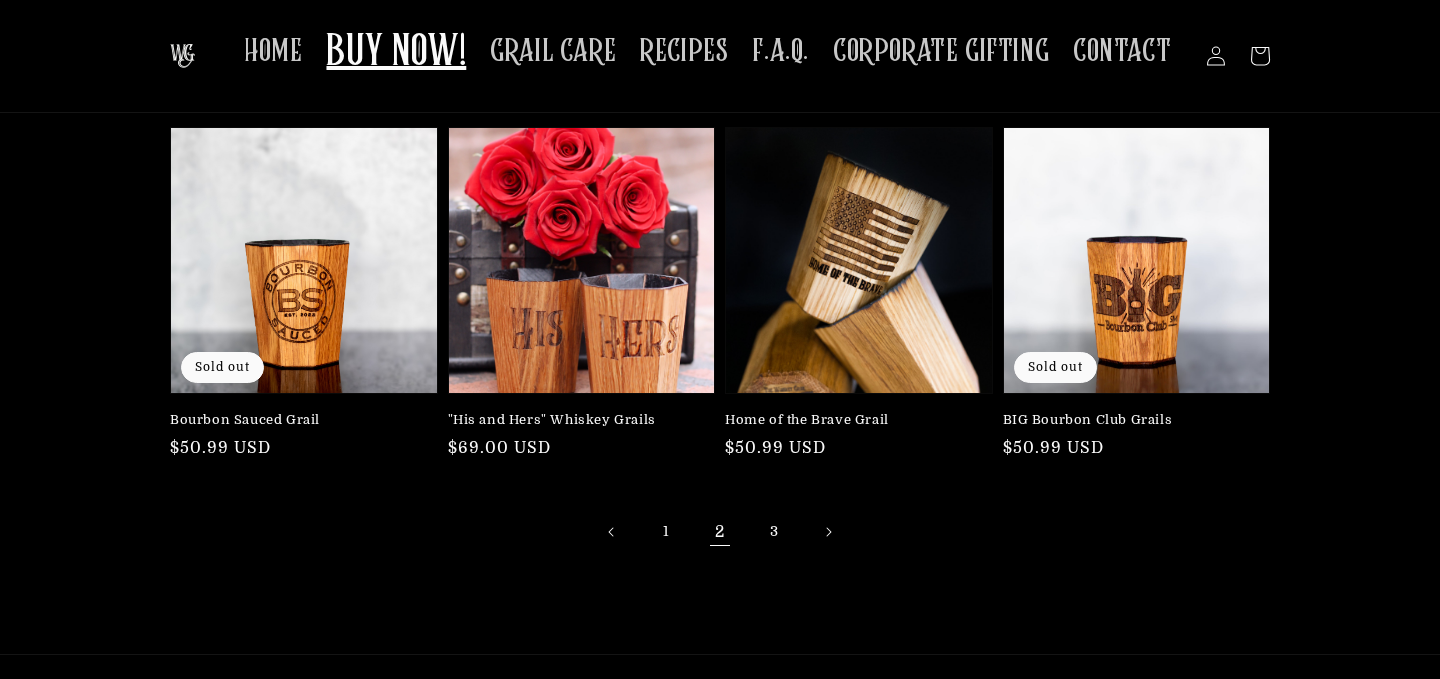 scroll, scrollTop: 528, scrollLeft: 0, axis: vertical 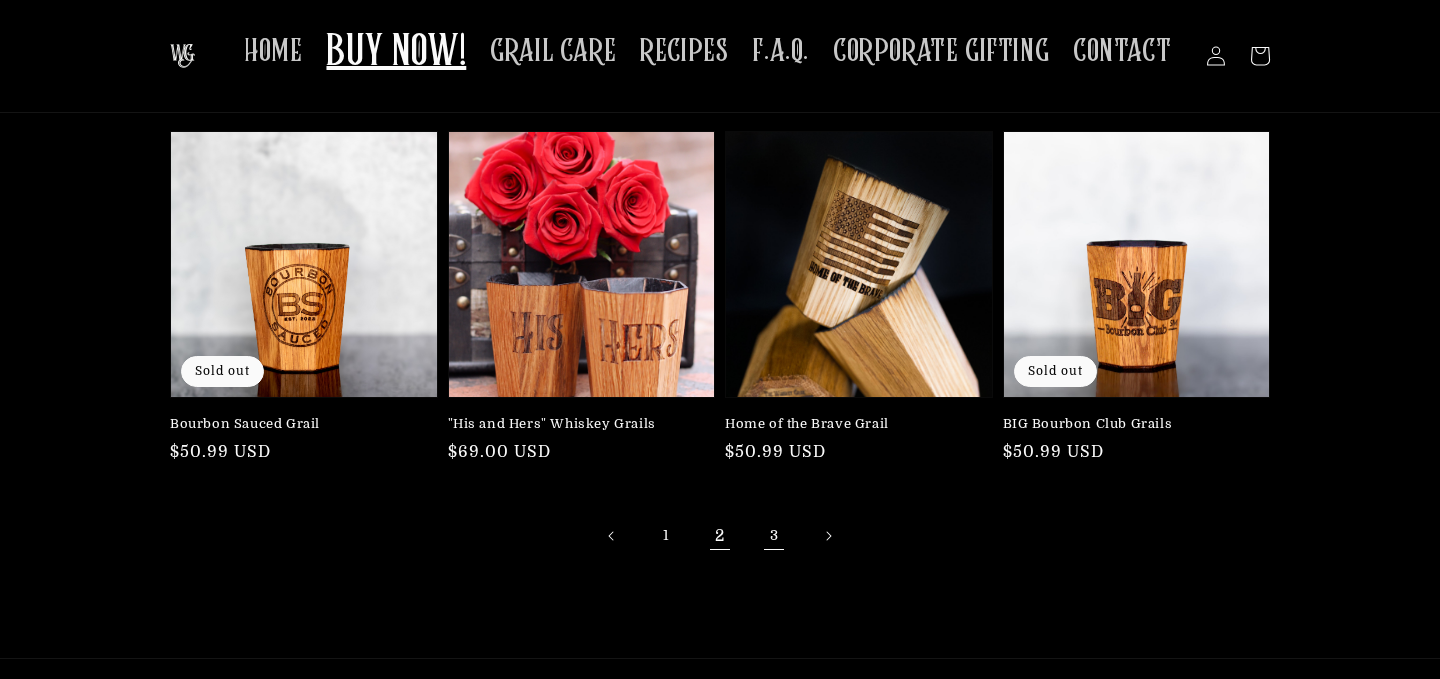 click on "3" at bounding box center [774, 536] 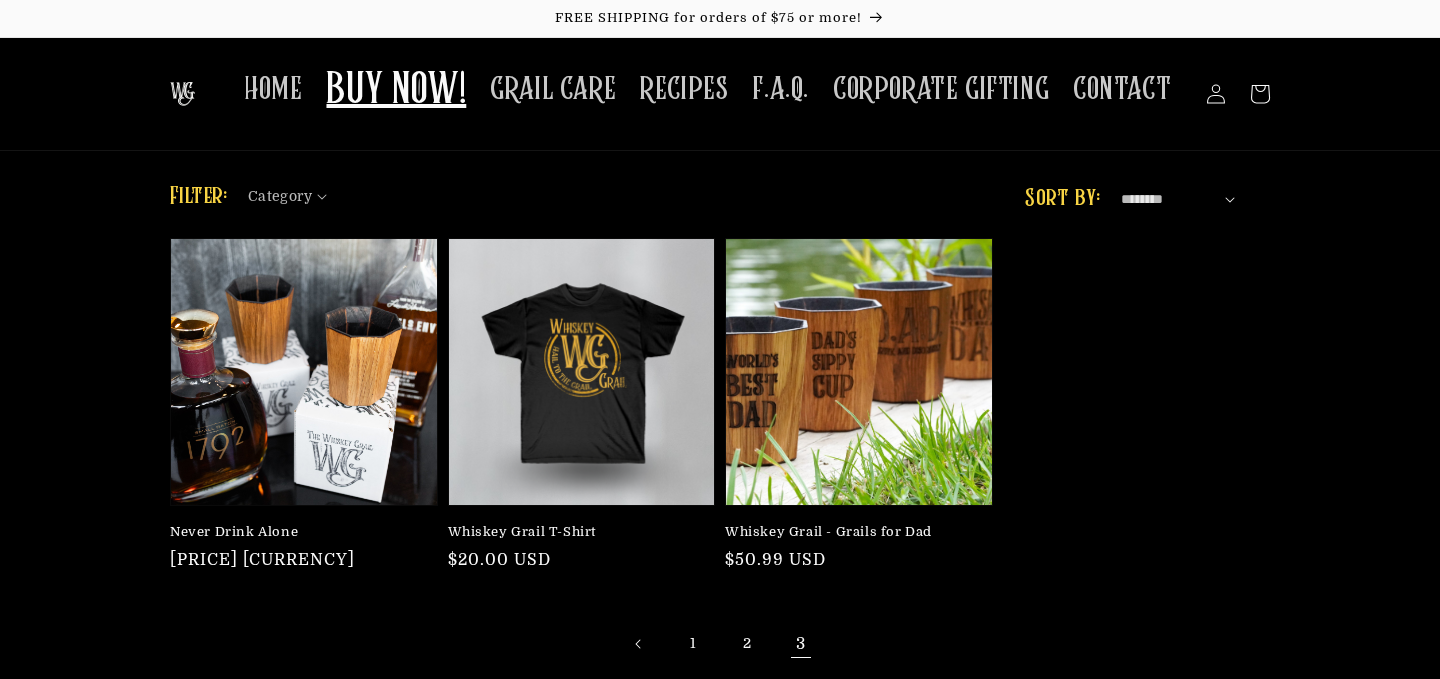 scroll, scrollTop: 0, scrollLeft: 0, axis: both 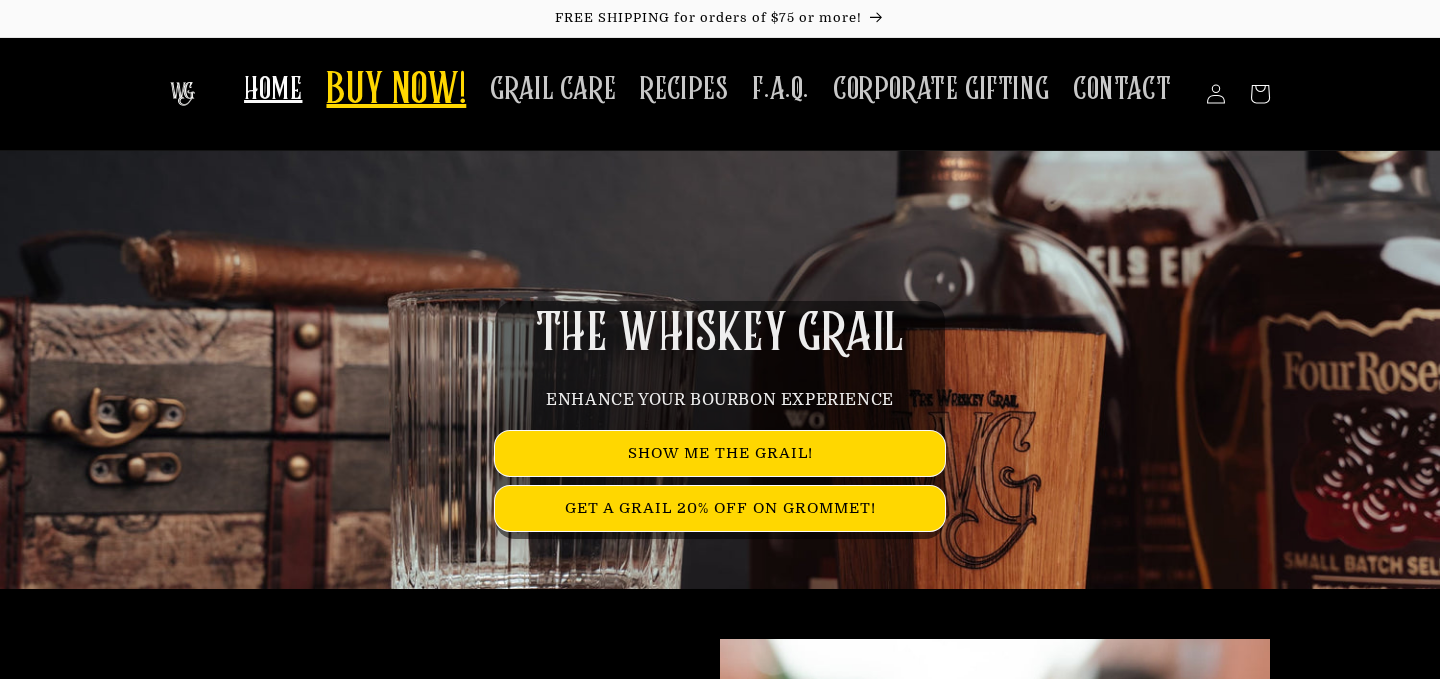 click on "BUY NOW!" at bounding box center (396, 91) 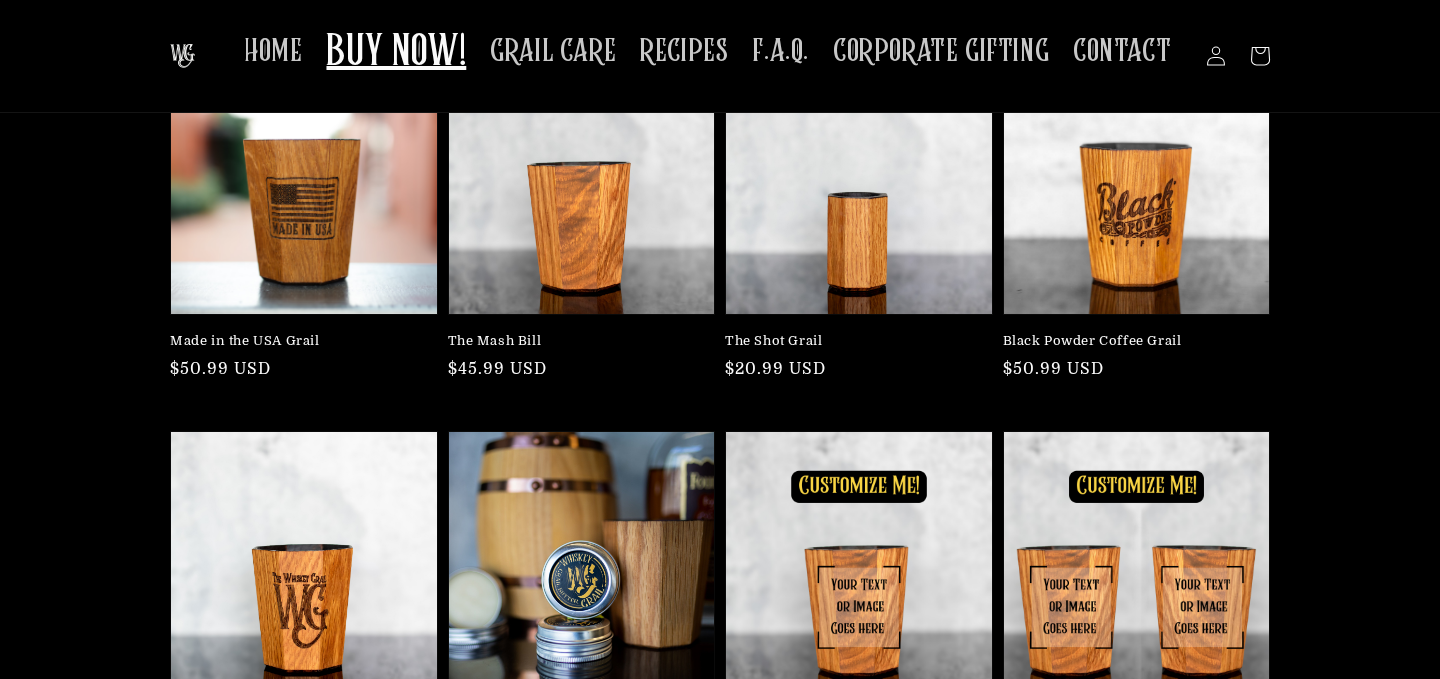 scroll, scrollTop: 0, scrollLeft: 0, axis: both 